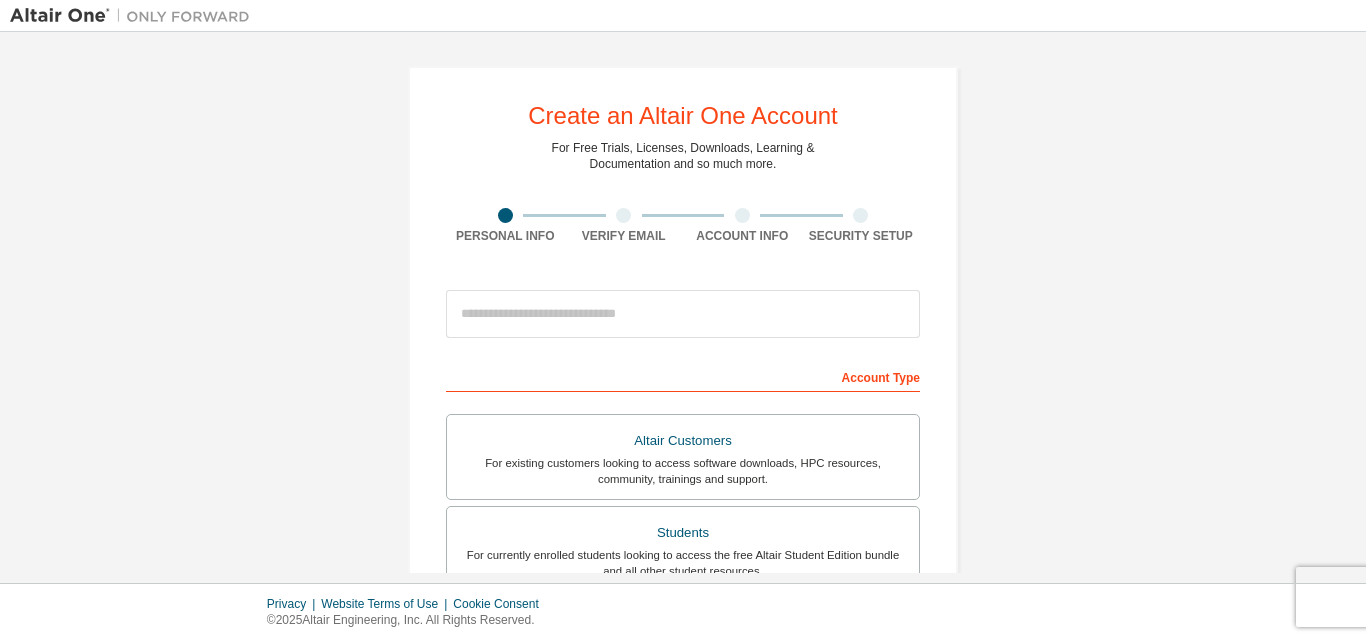 scroll, scrollTop: 0, scrollLeft: 0, axis: both 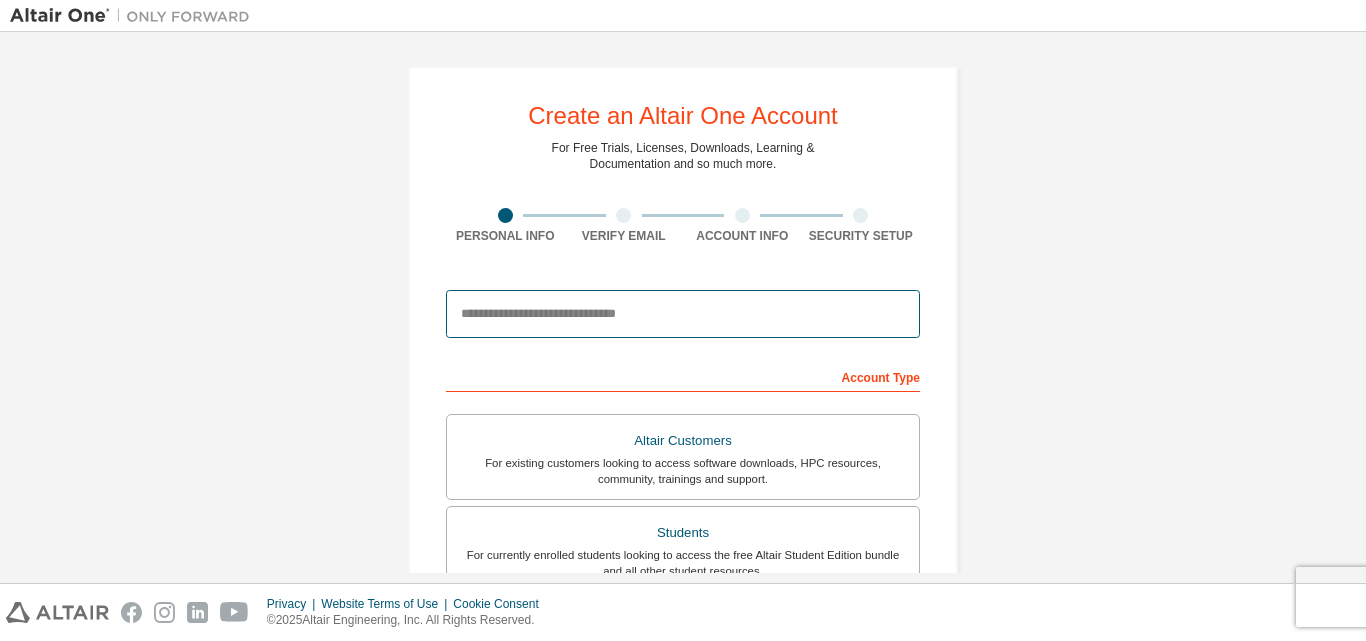 click at bounding box center [683, 314] 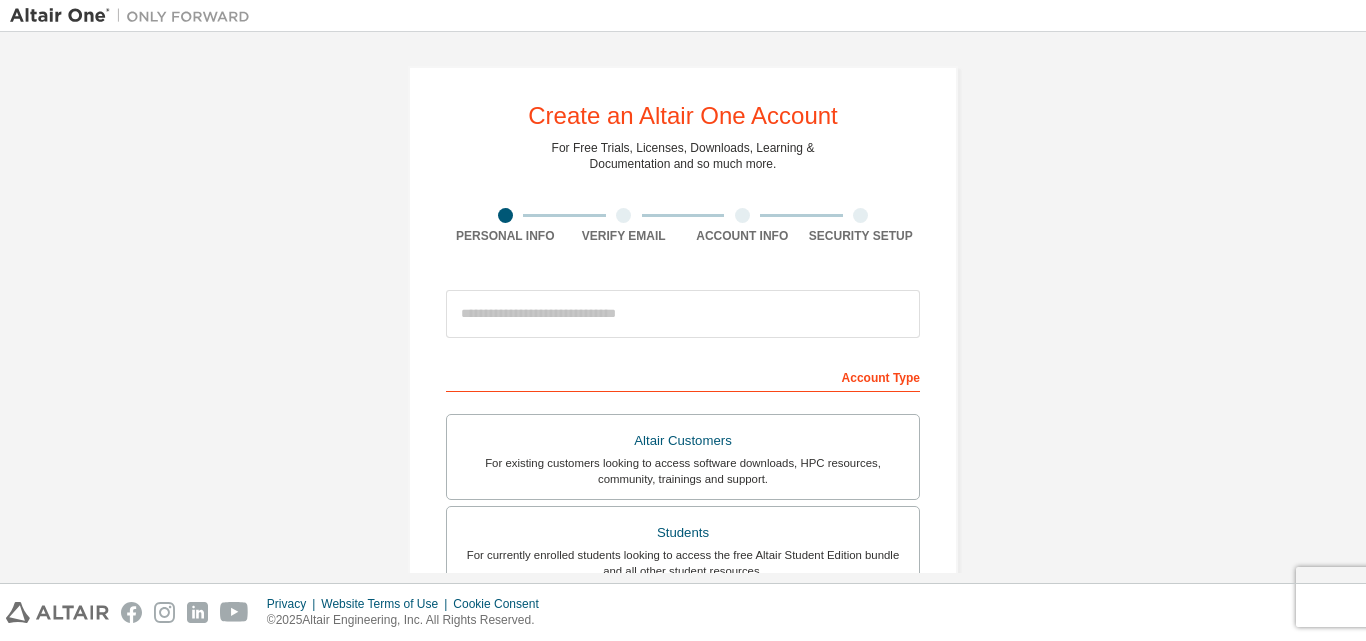 scroll, scrollTop: 0, scrollLeft: 0, axis: both 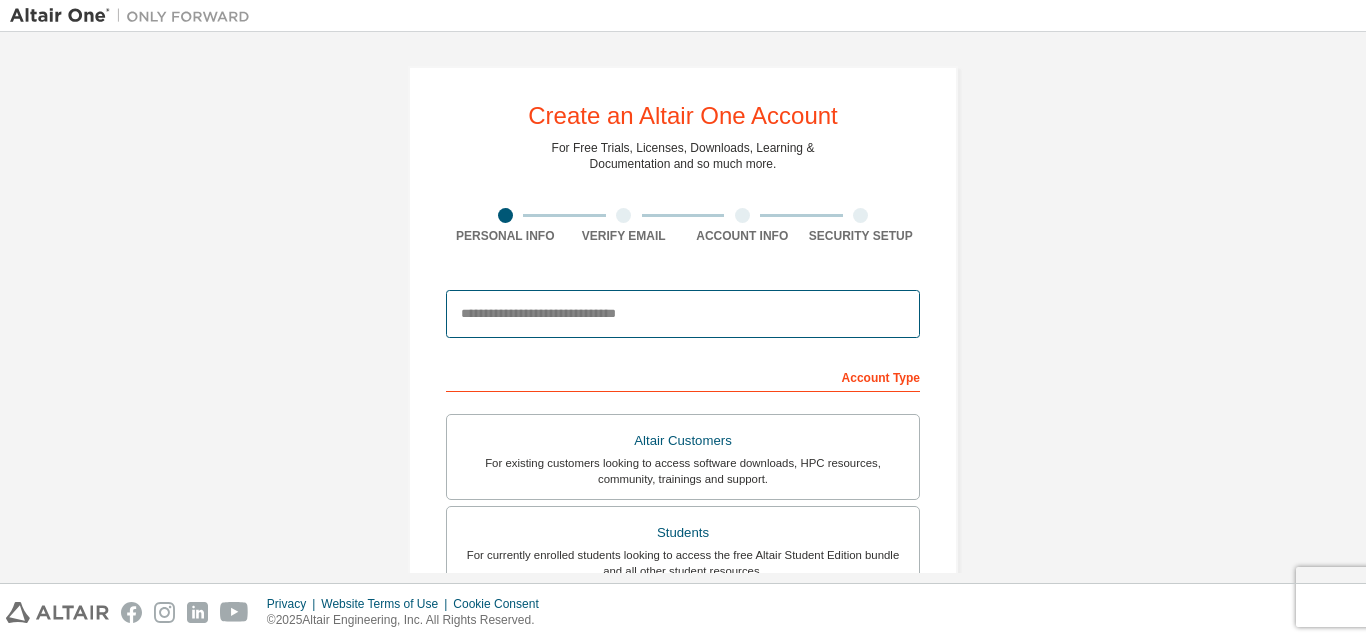 click at bounding box center (683, 314) 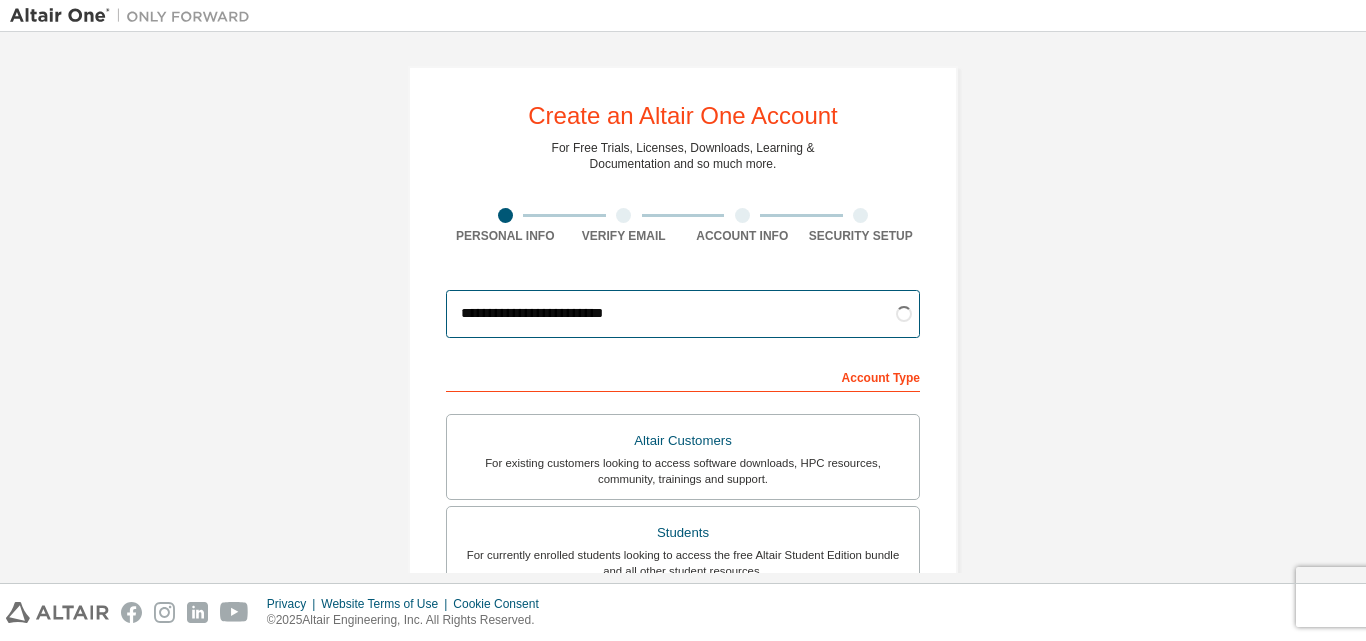 type on "**********" 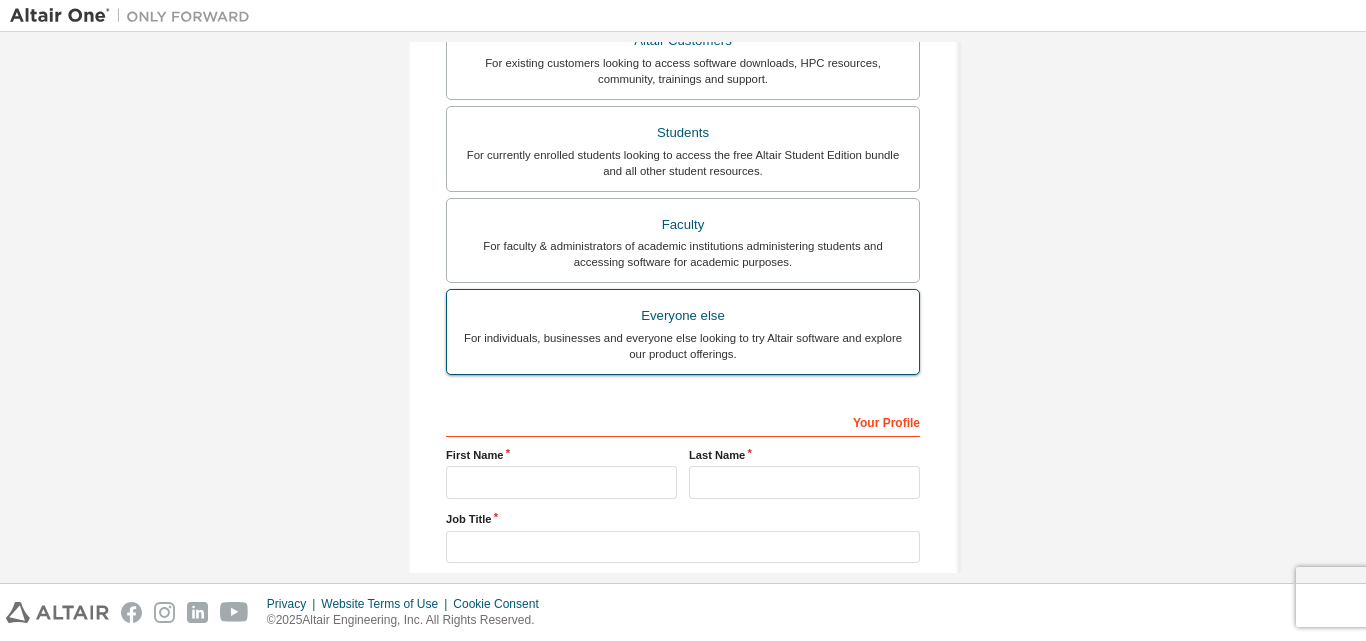 scroll, scrollTop: 500, scrollLeft: 0, axis: vertical 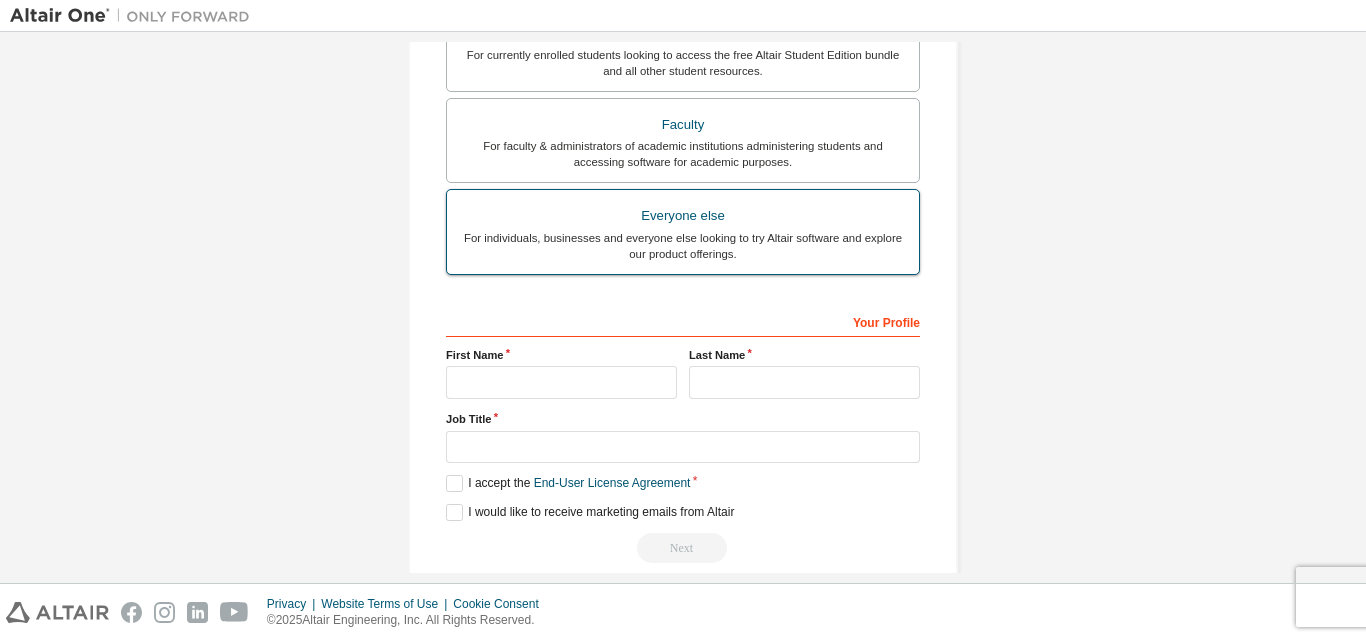click on "Everyone else" at bounding box center (683, 216) 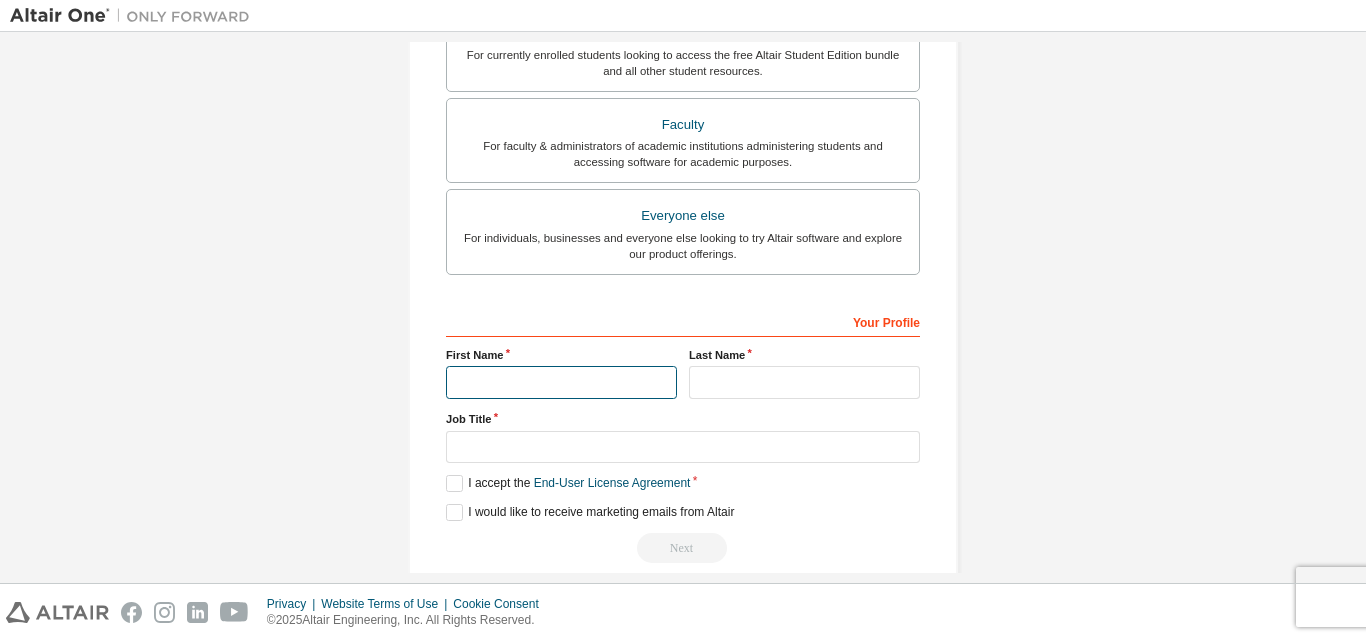 click at bounding box center [561, 382] 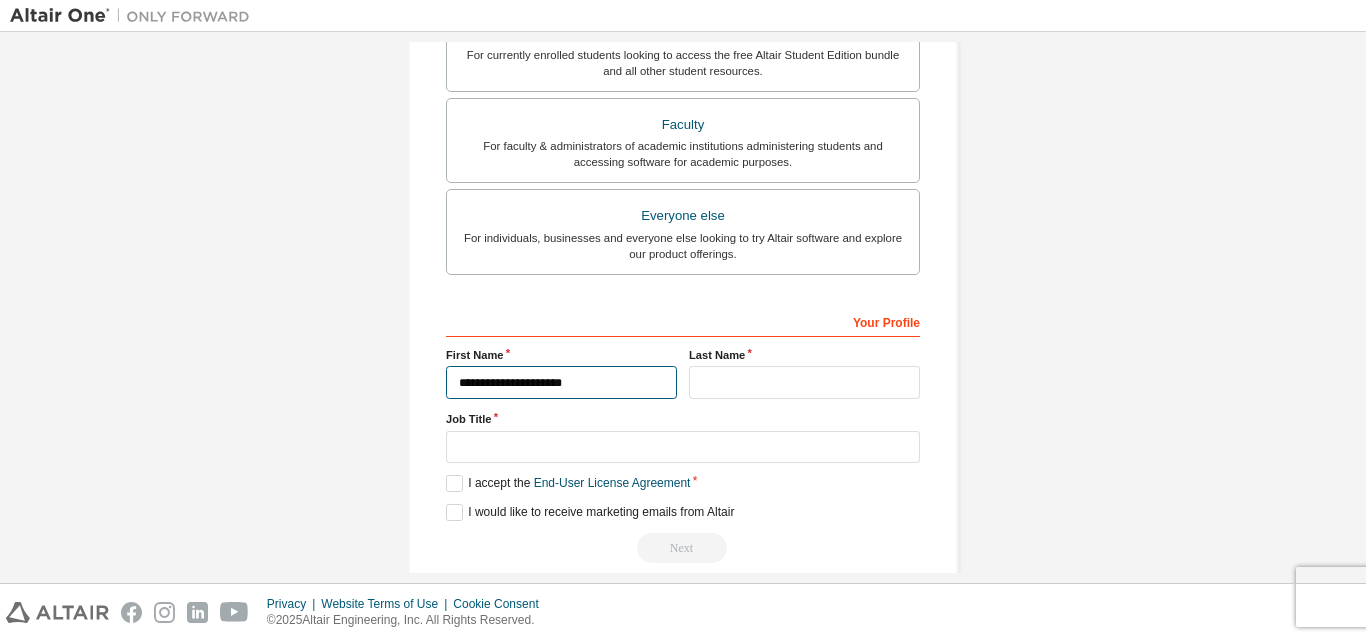 type on "**********" 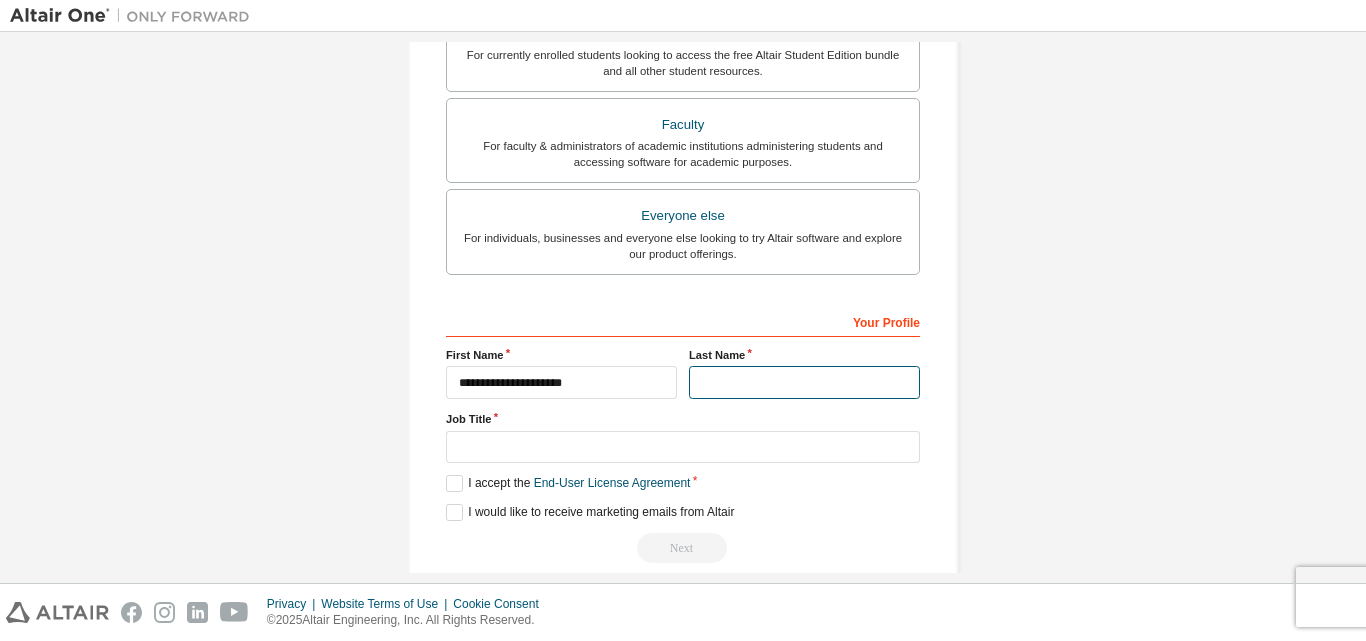 click at bounding box center (804, 382) 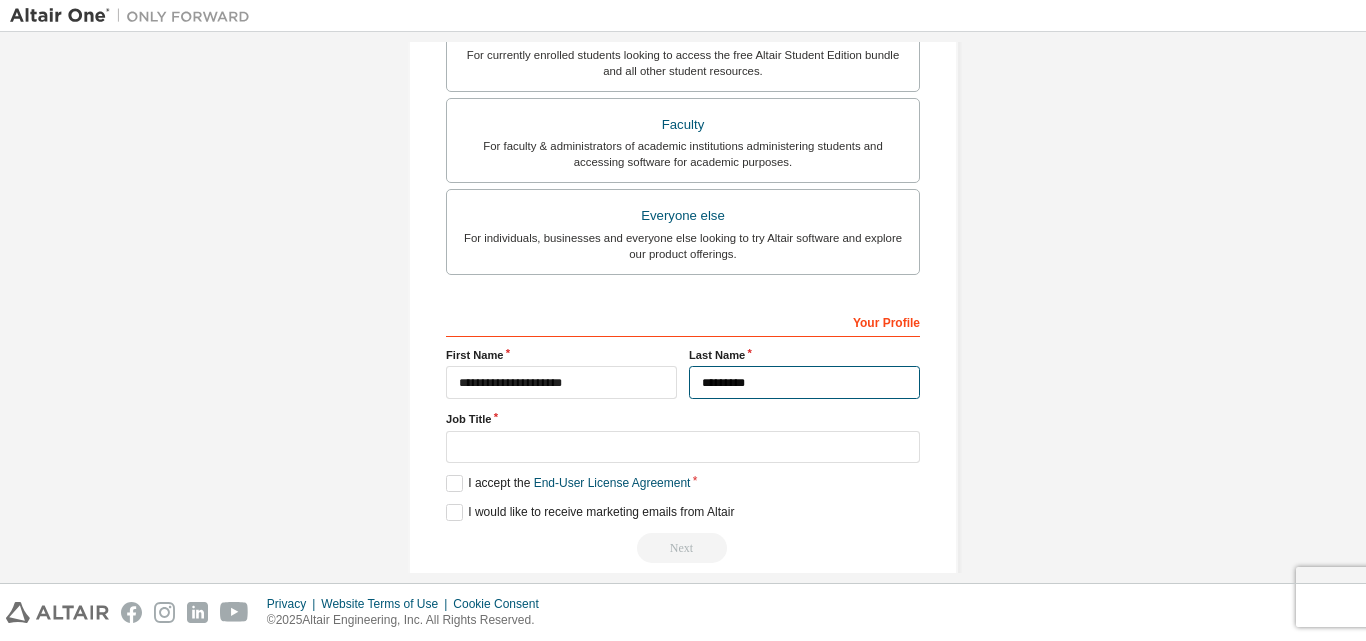 type on "*********" 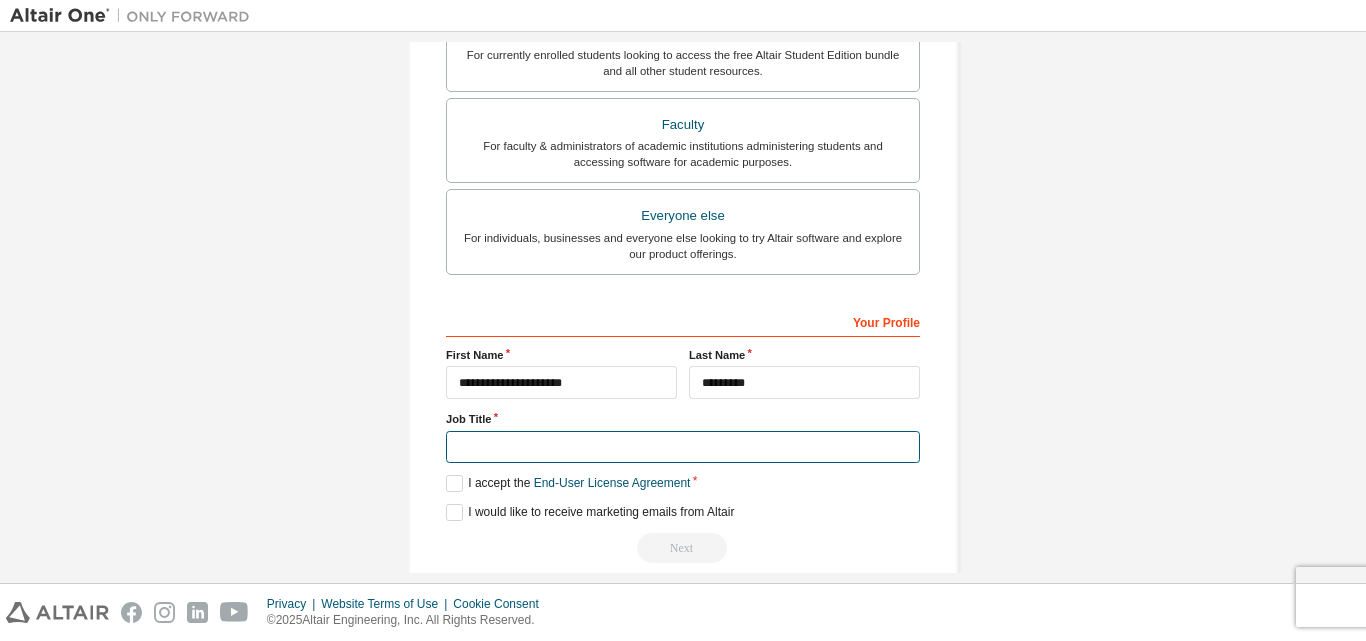 click at bounding box center (683, 447) 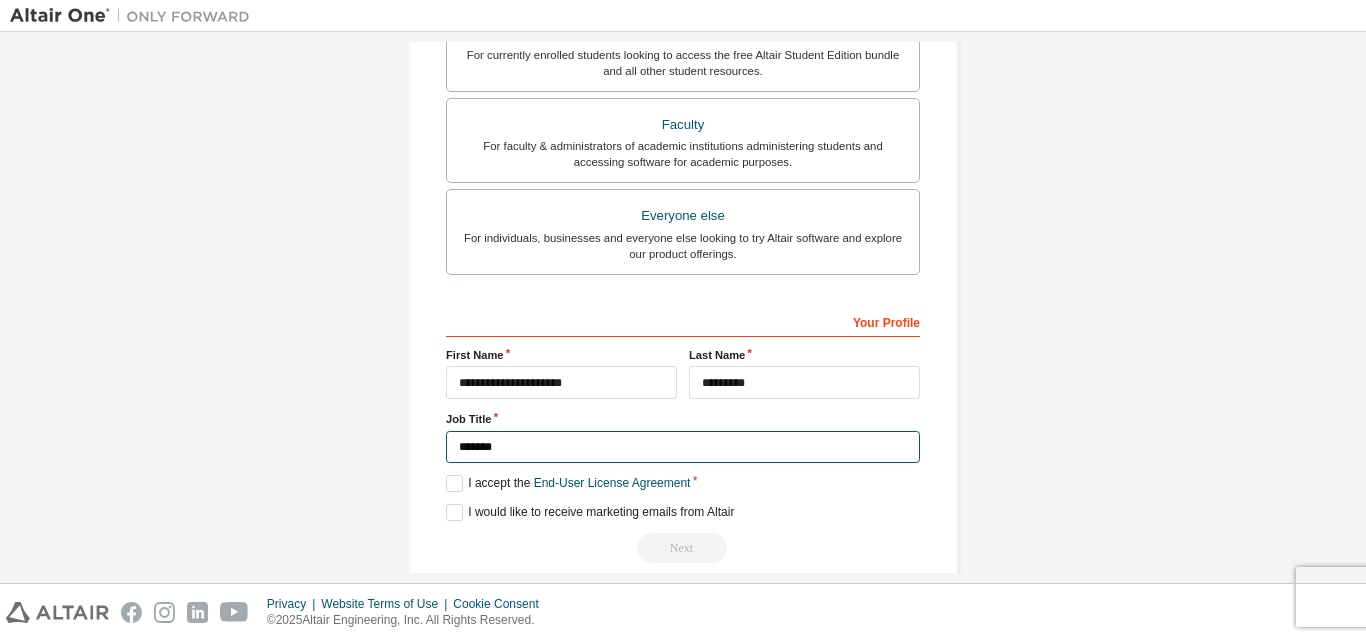 type on "*******" 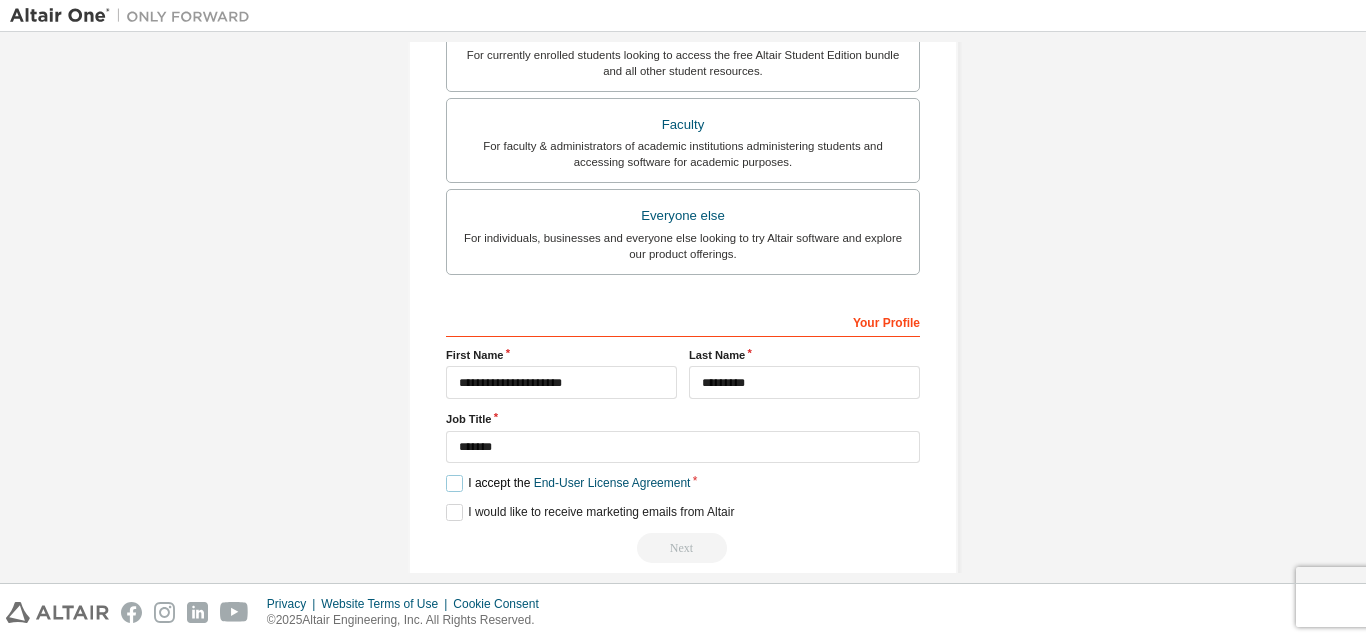 click on "I accept the    End-User License Agreement" at bounding box center [568, 483] 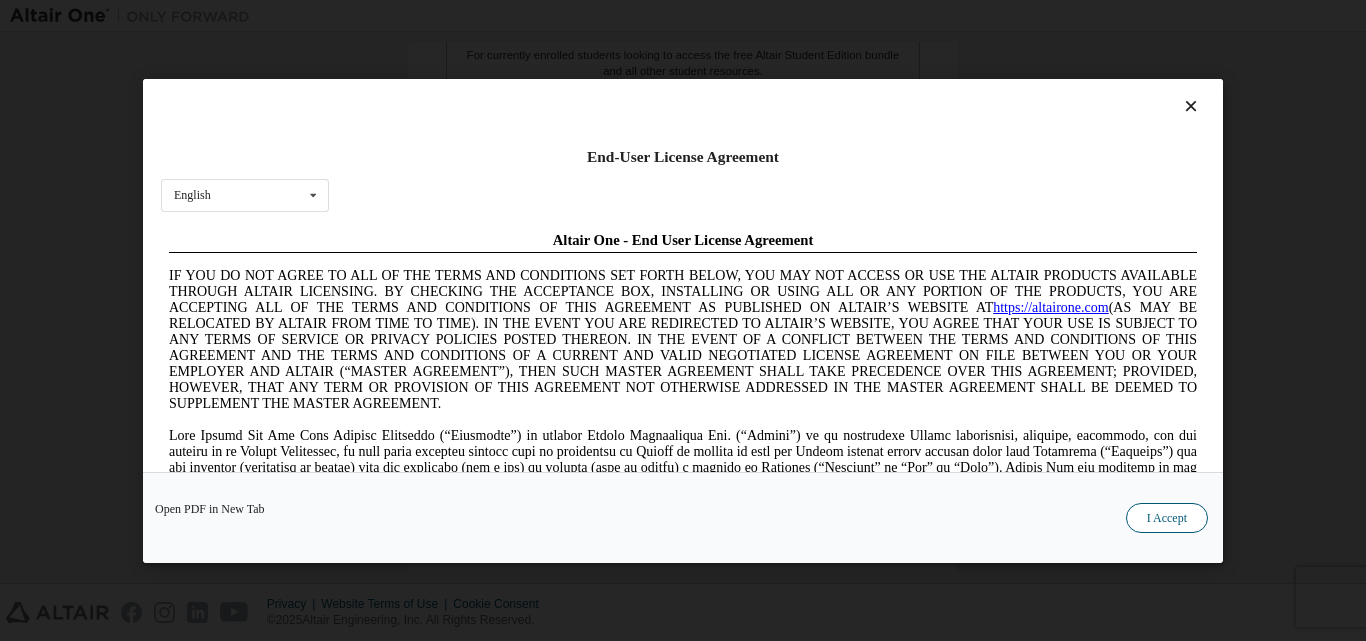 scroll, scrollTop: 0, scrollLeft: 0, axis: both 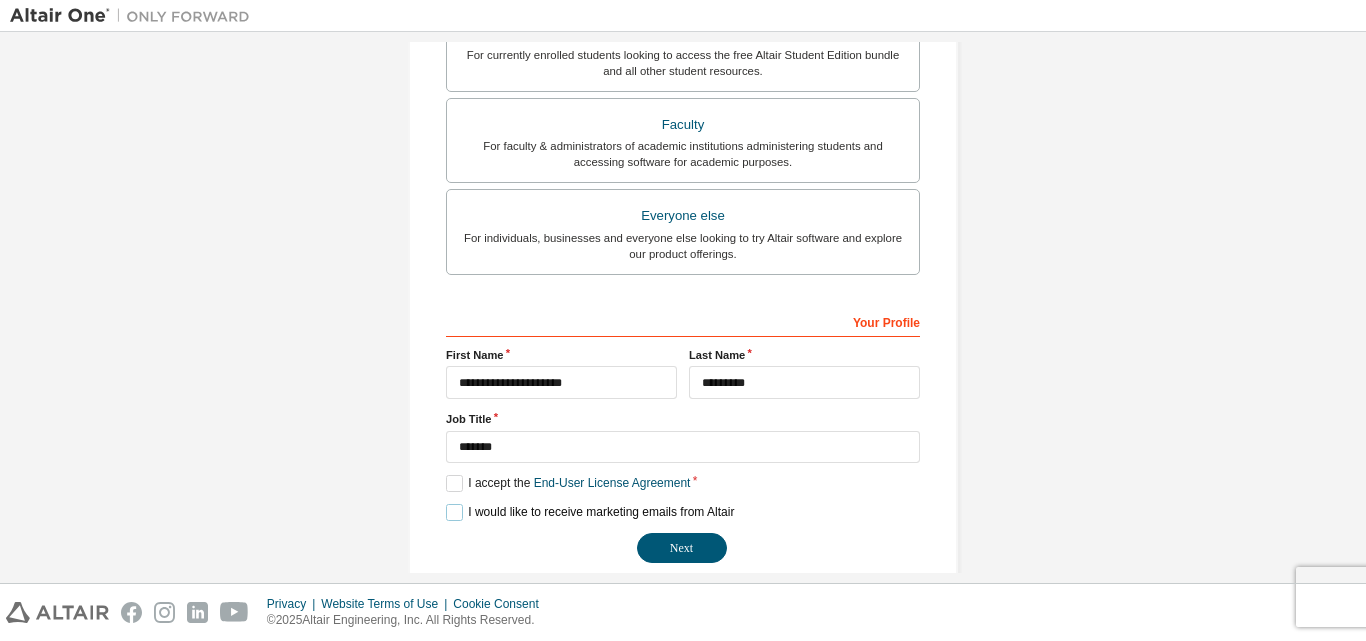 click on "I would like to receive marketing emails from Altair" at bounding box center (590, 512) 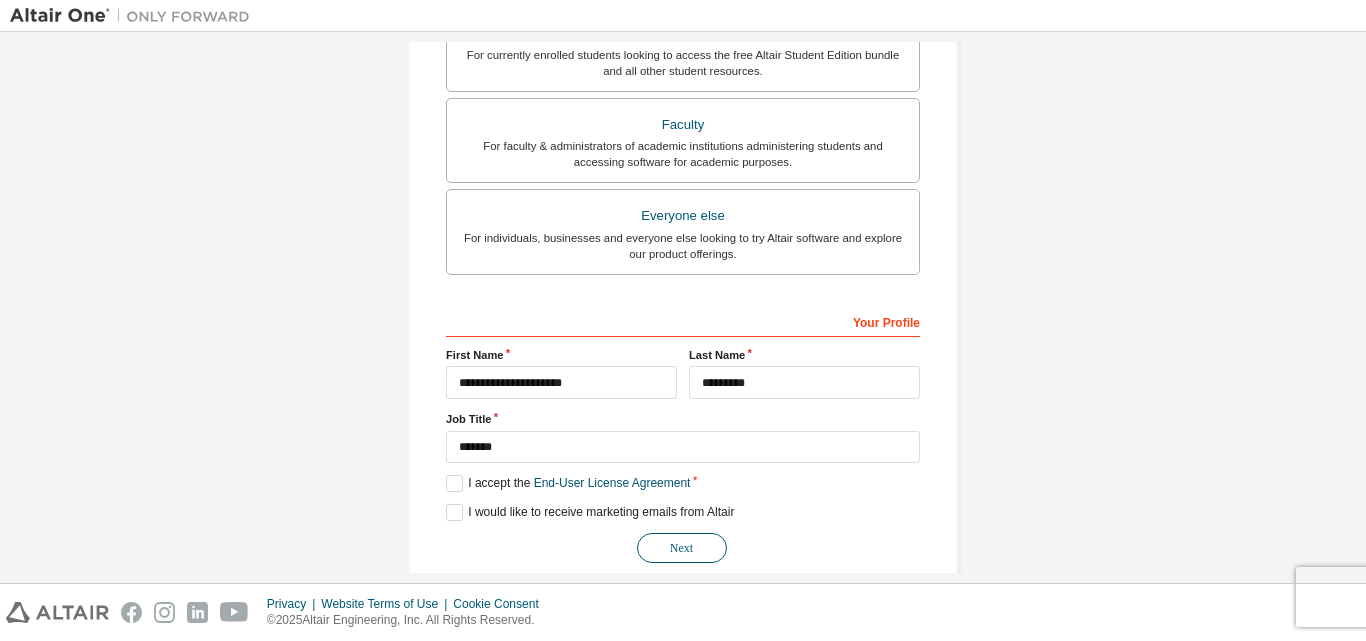 click on "Next" at bounding box center [682, 548] 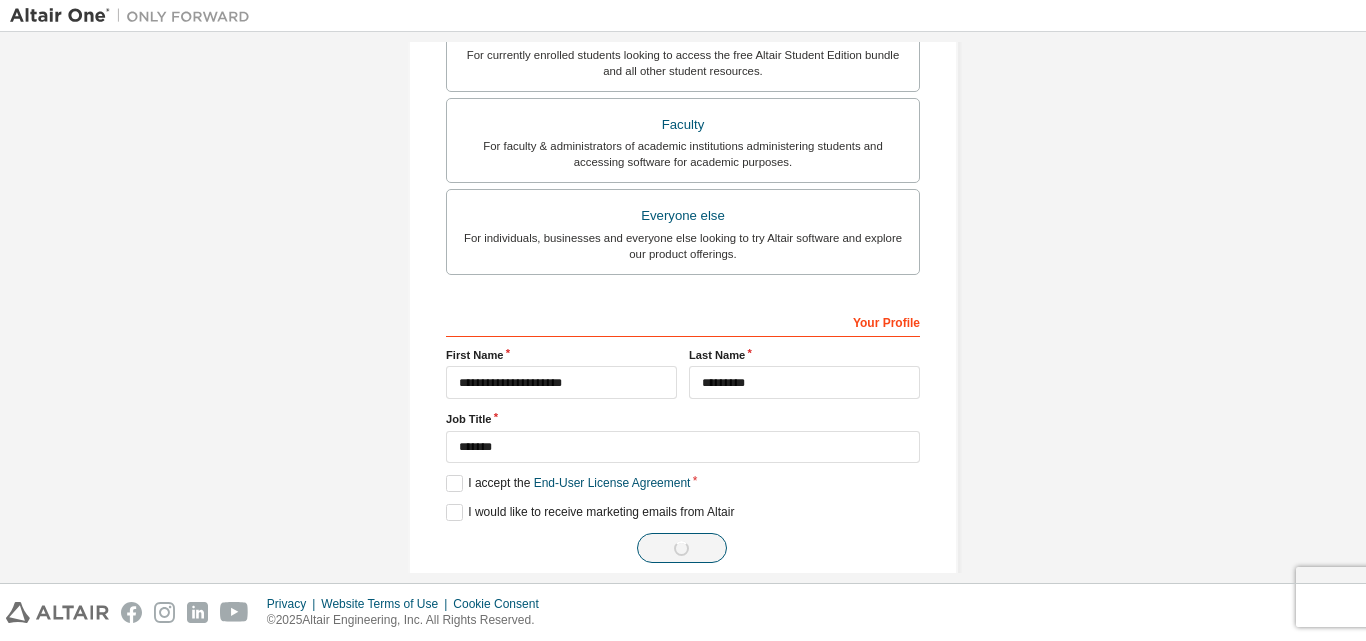 scroll, scrollTop: 0, scrollLeft: 0, axis: both 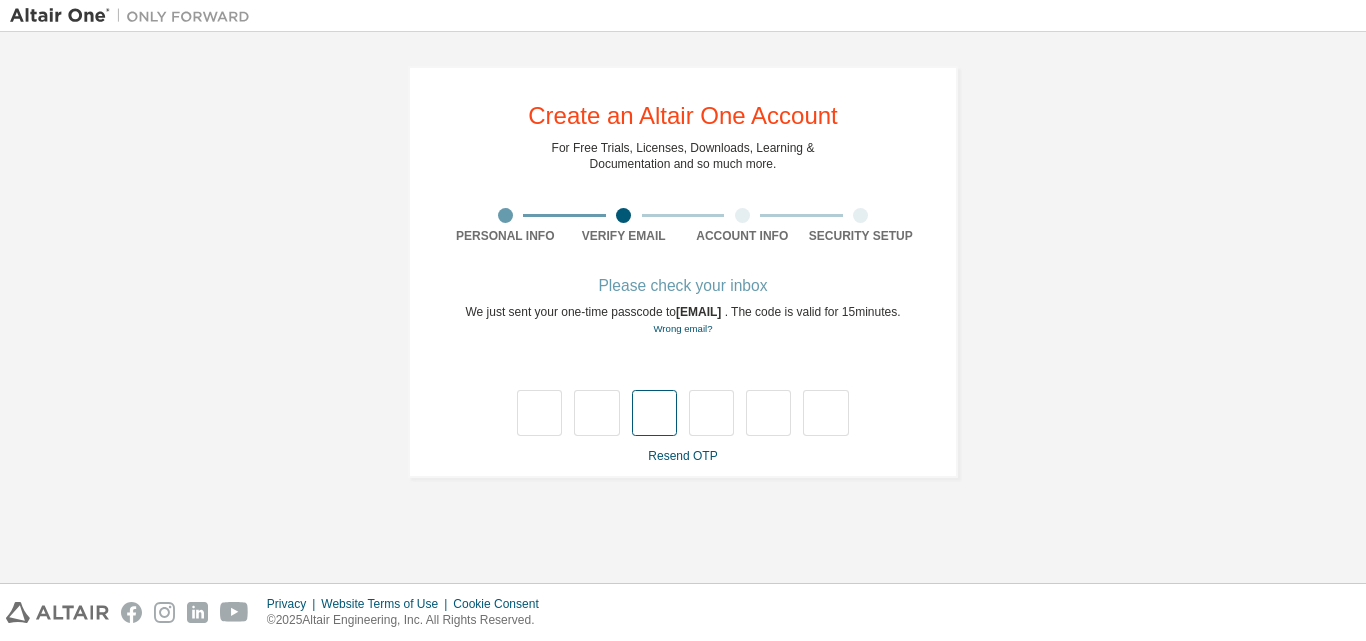 type on "*" 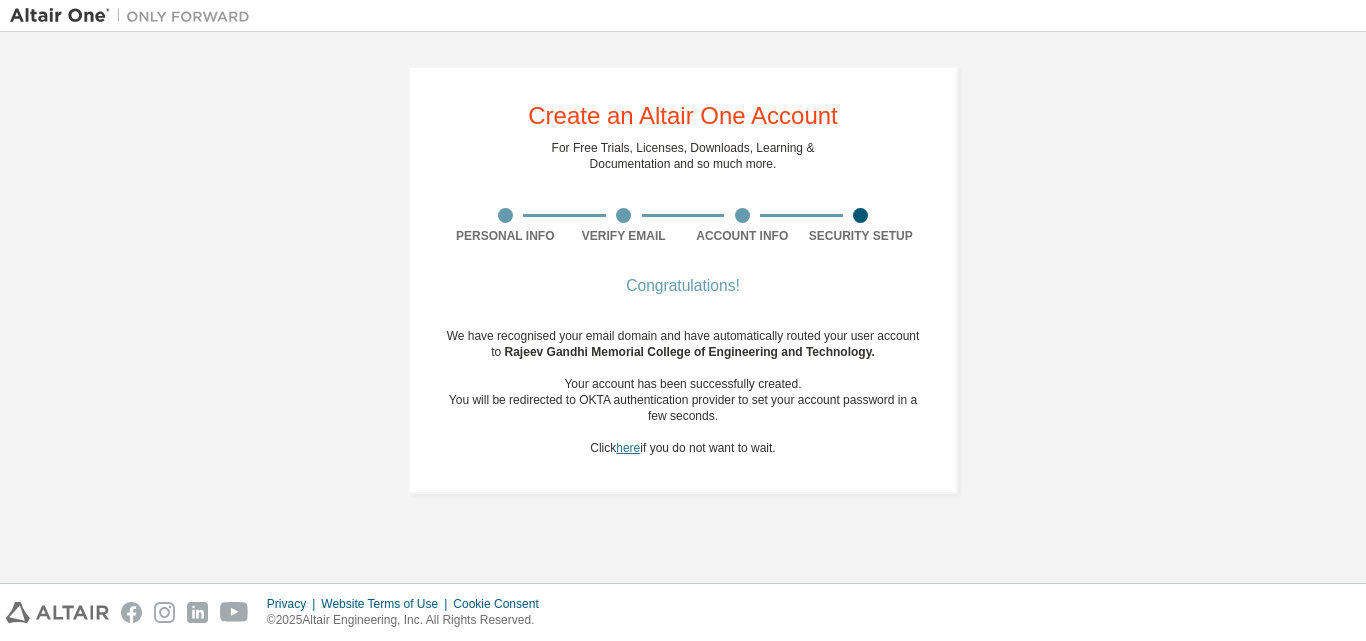 click on "here" at bounding box center [628, 448] 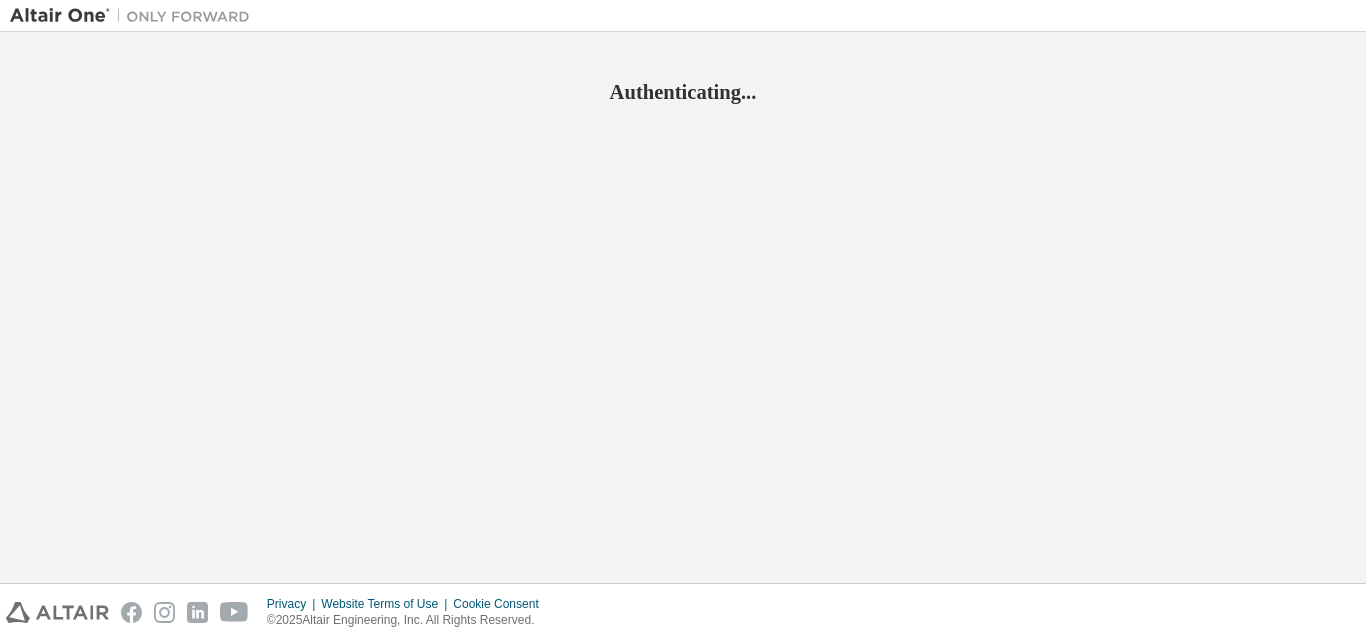 scroll, scrollTop: 0, scrollLeft: 0, axis: both 